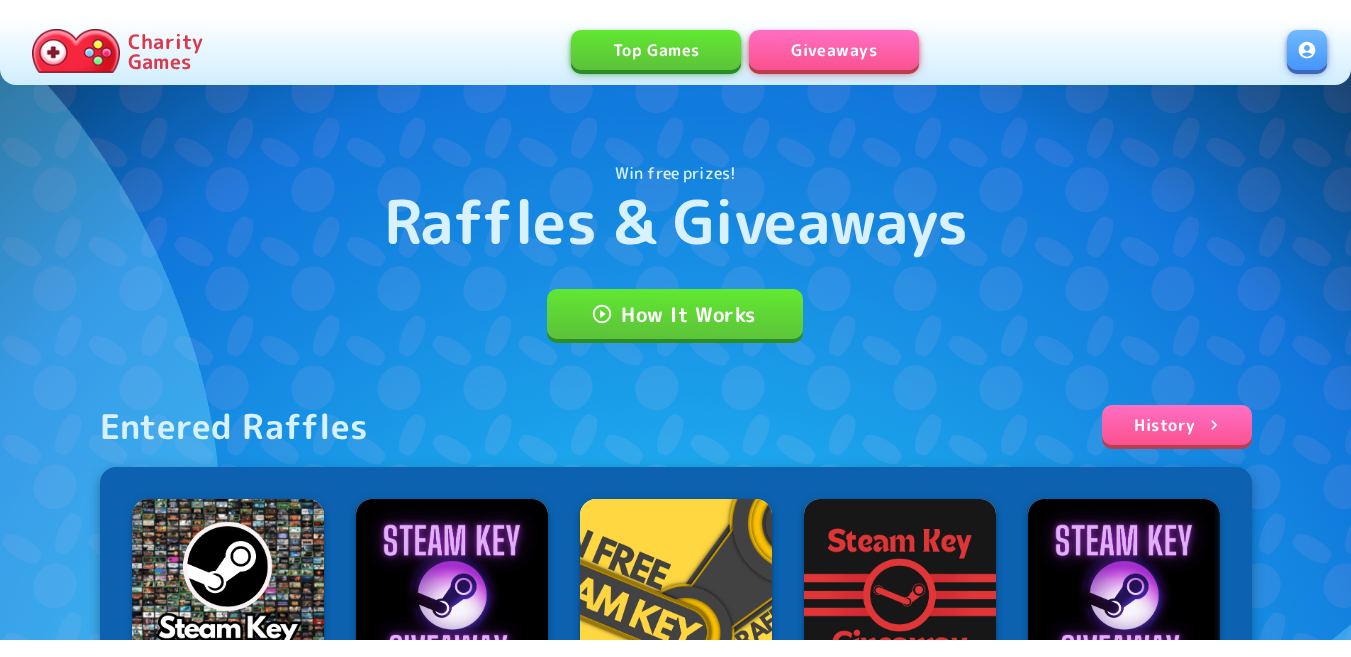 scroll, scrollTop: 0, scrollLeft: 0, axis: both 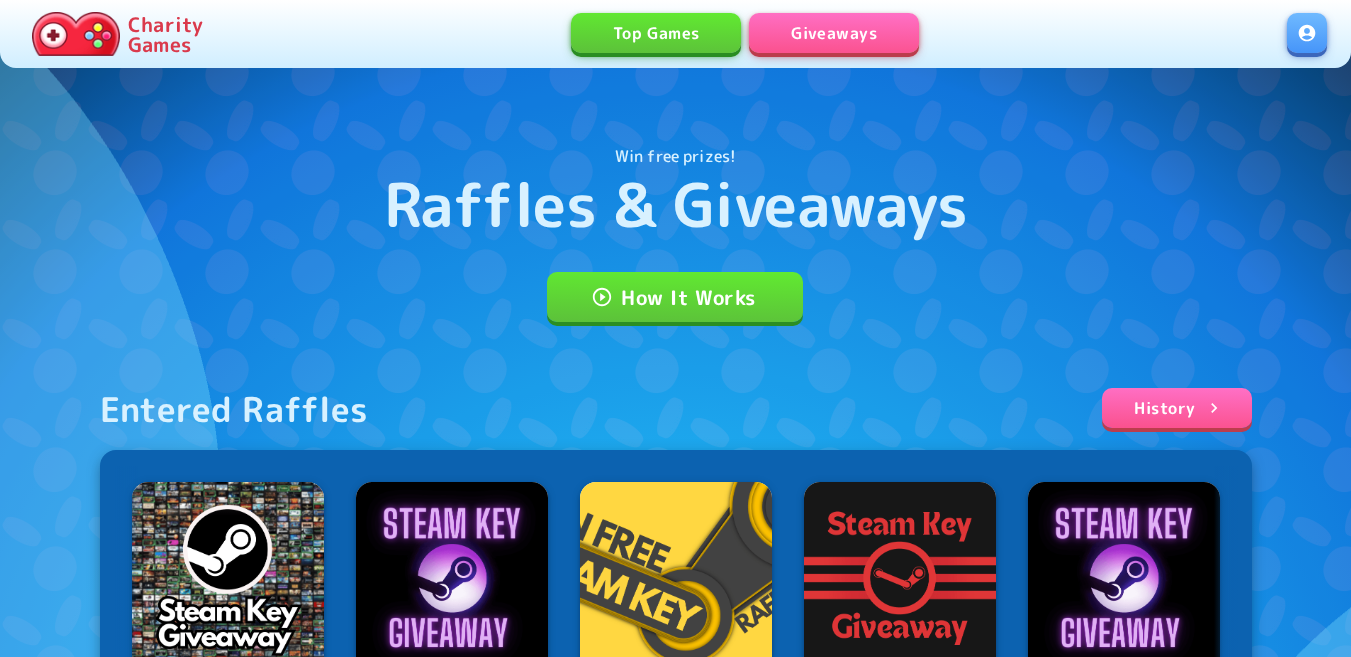 click at bounding box center [1307, 33] 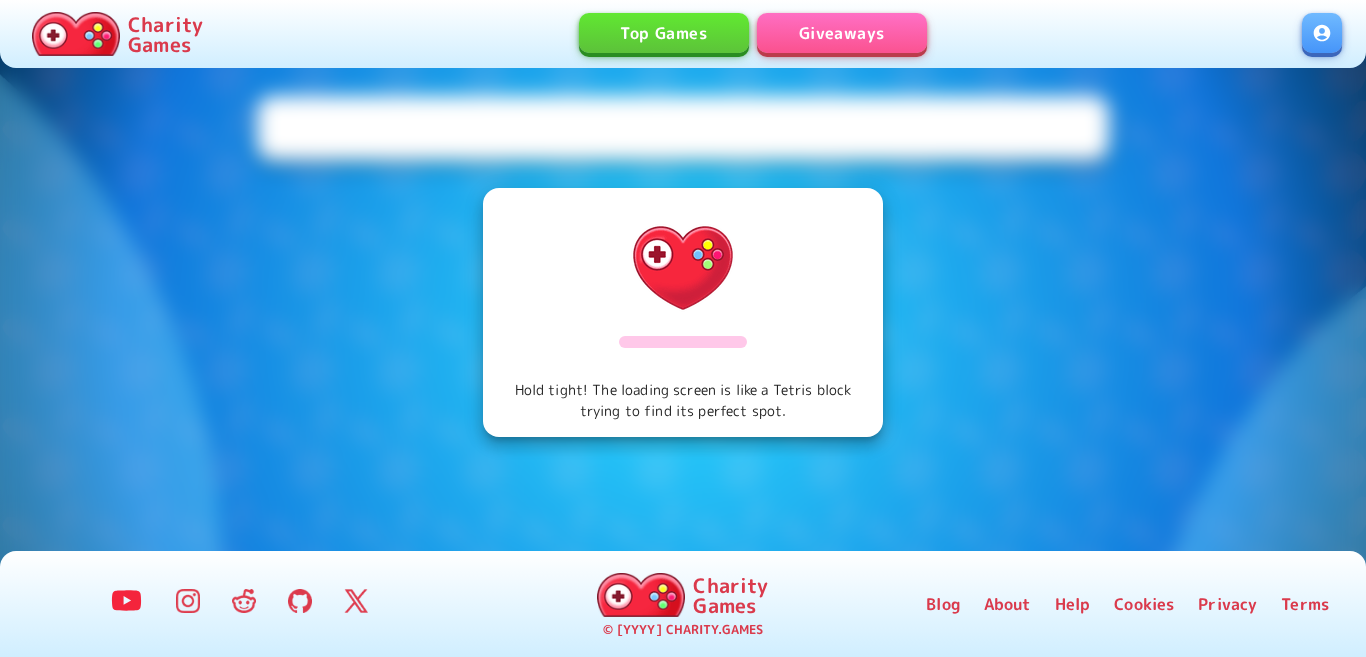 scroll, scrollTop: 0, scrollLeft: 0, axis: both 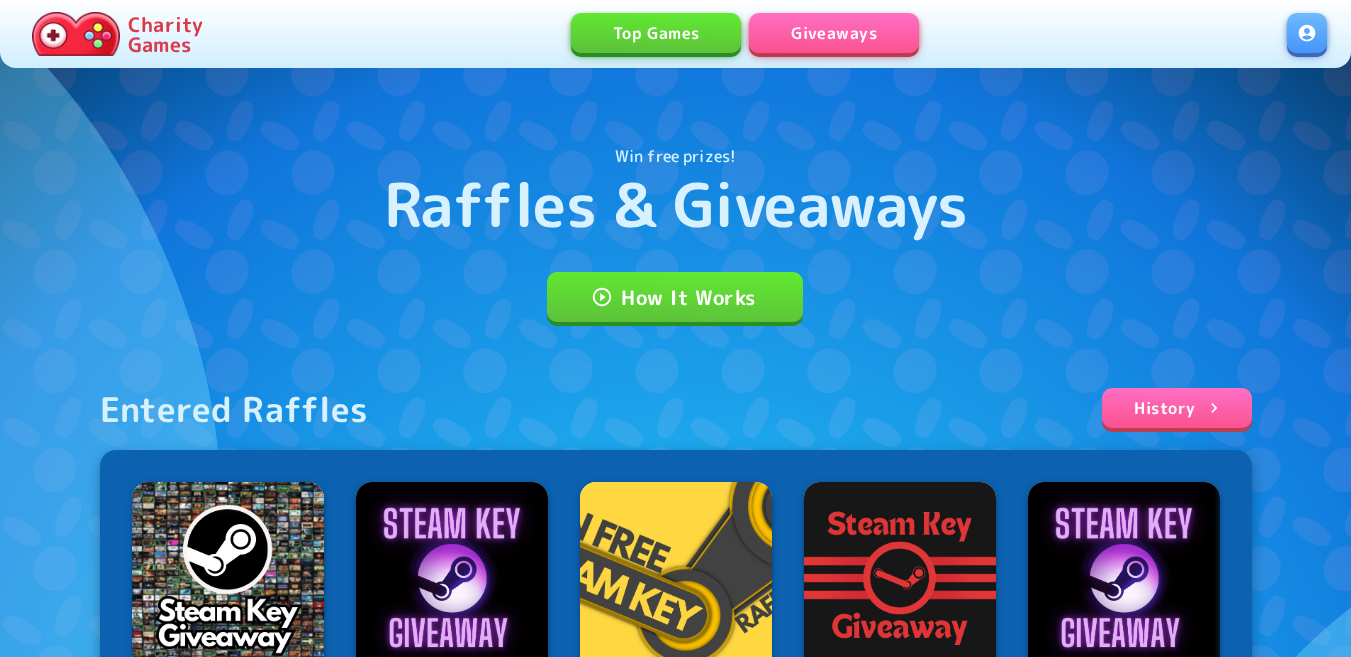 click on "Giveaways" at bounding box center (834, 33) 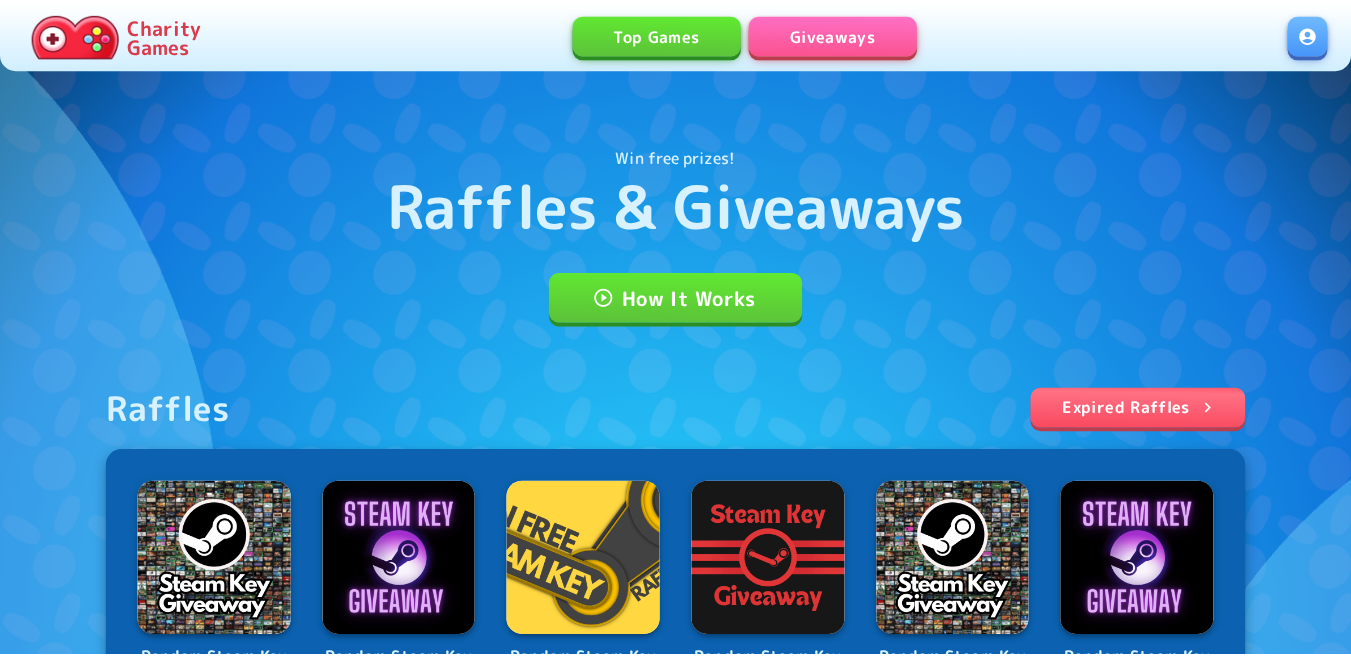 scroll, scrollTop: 0, scrollLeft: 0, axis: both 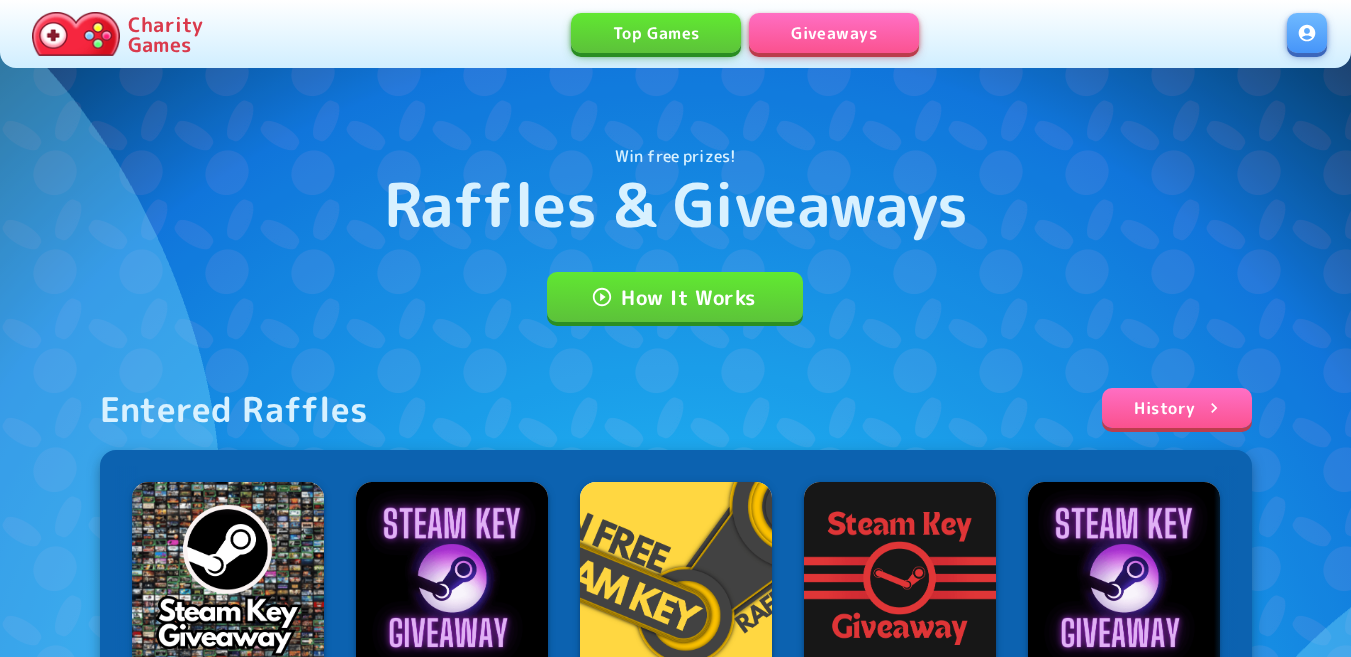 click at bounding box center [1307, 33] 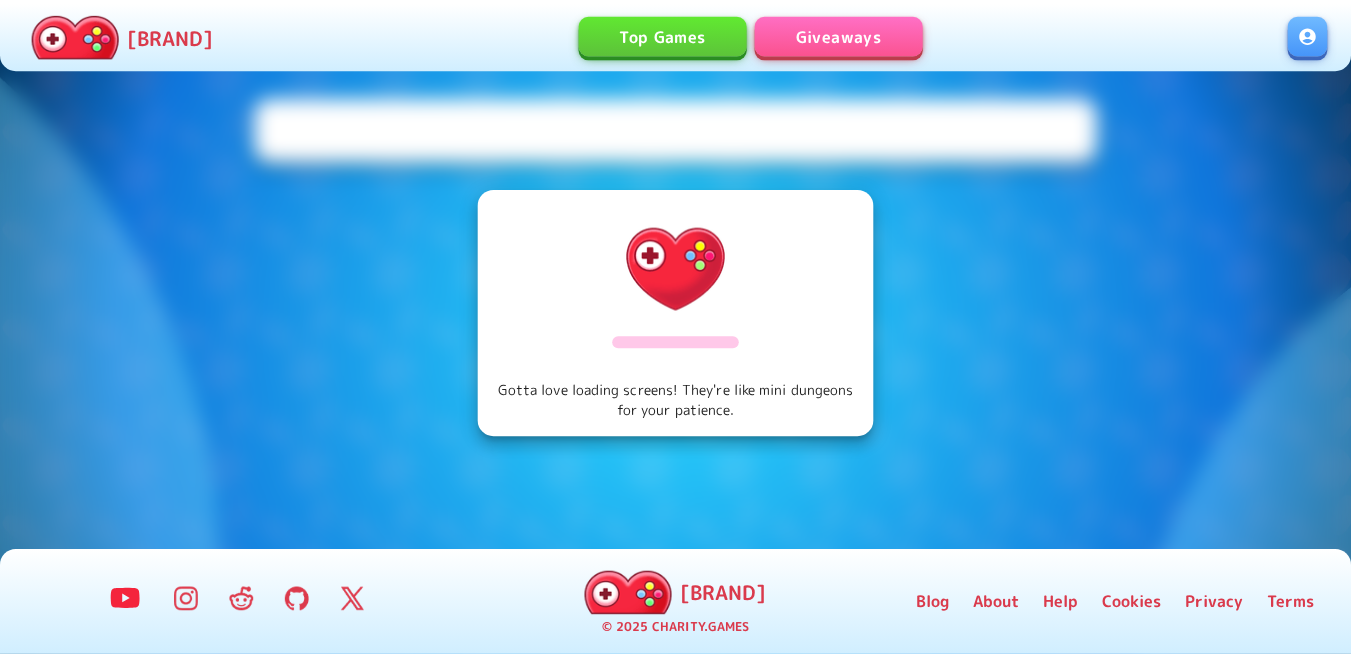 scroll, scrollTop: 0, scrollLeft: 0, axis: both 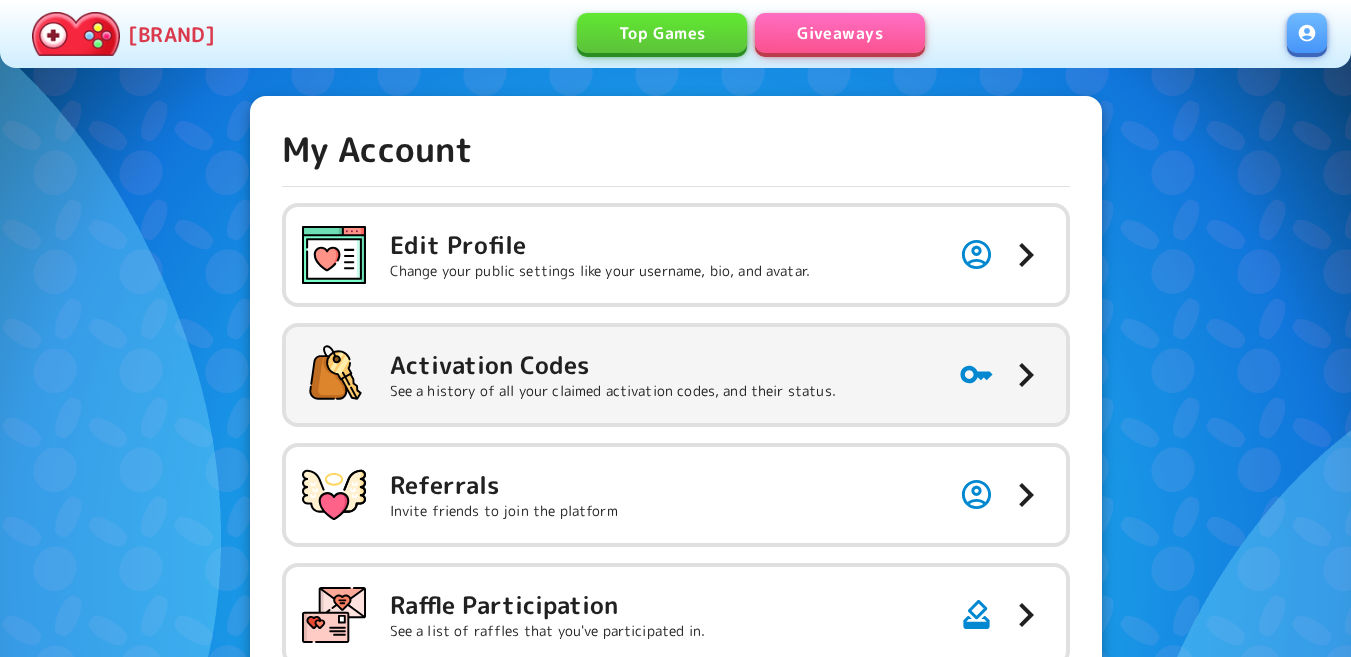 click on "Activation Codes" at bounding box center (600, 245) 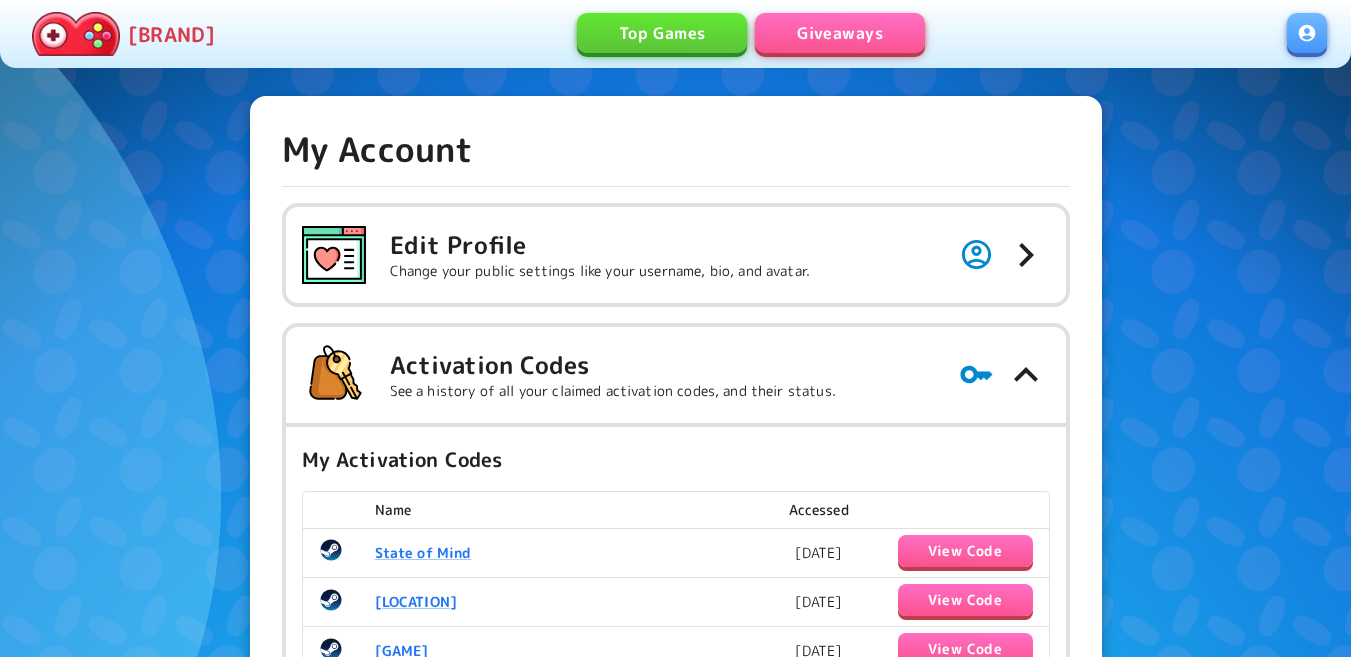 click on "Giveaways" at bounding box center [840, 33] 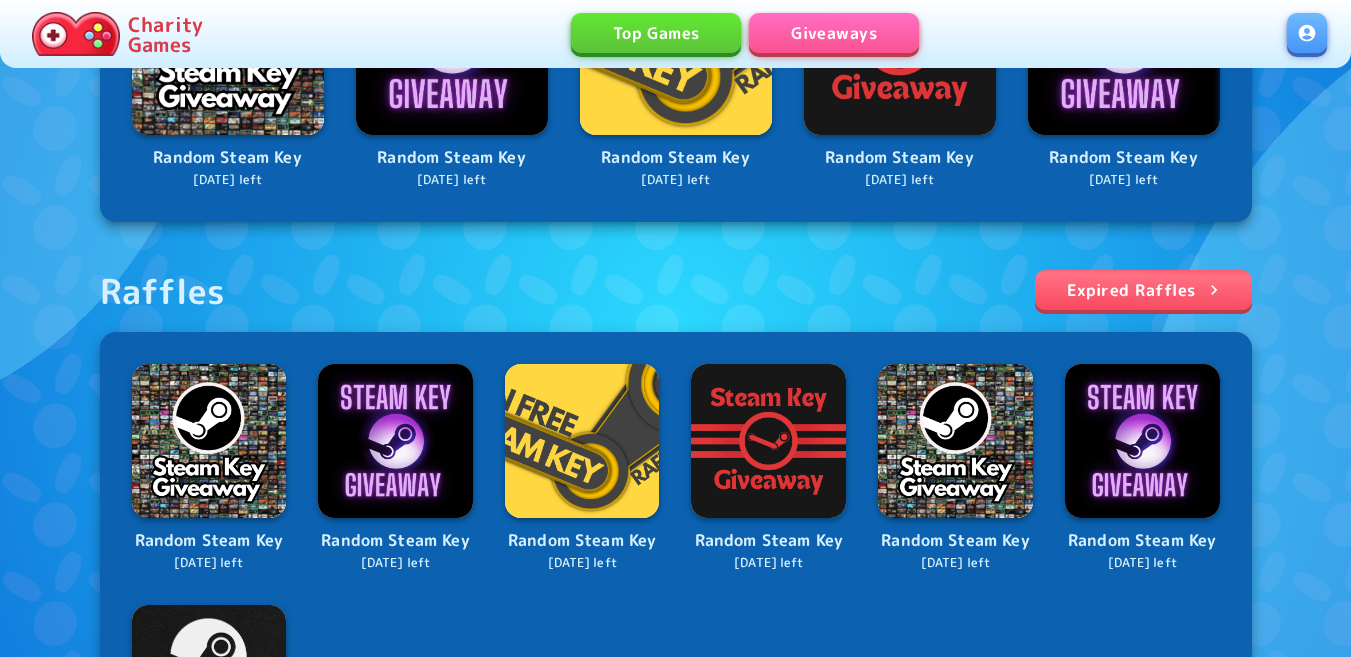 scroll, scrollTop: 700, scrollLeft: 0, axis: vertical 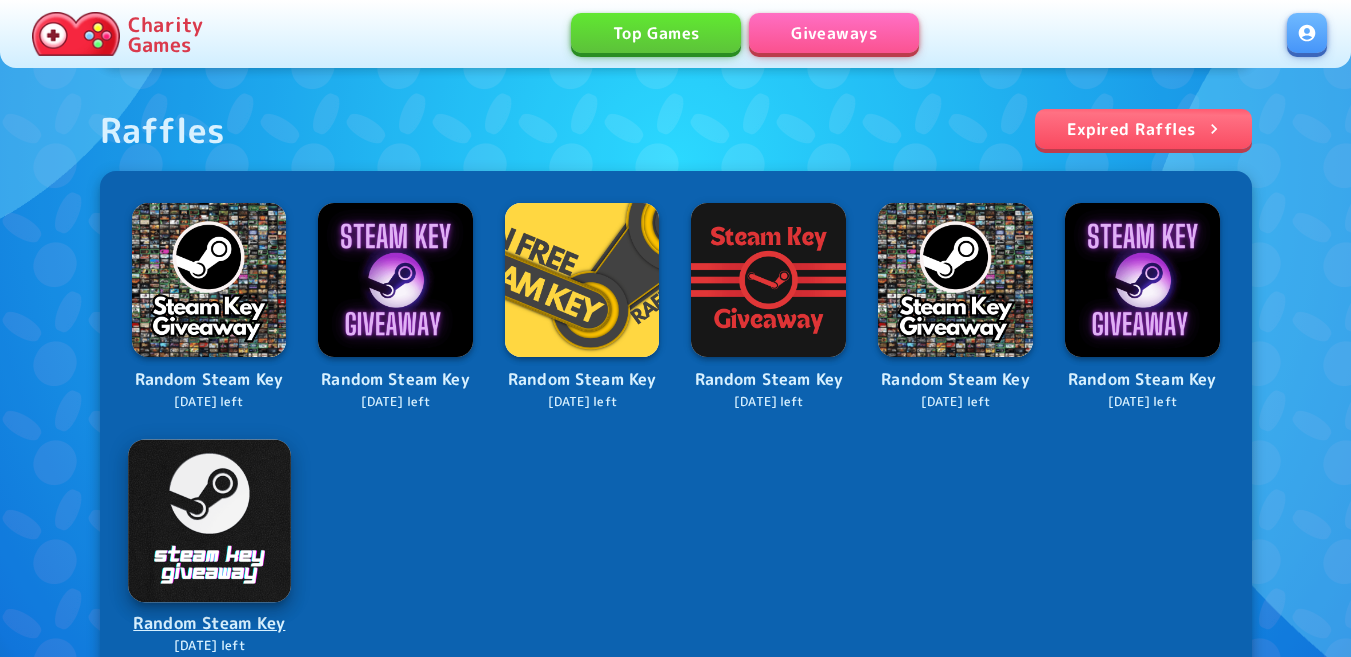 click at bounding box center (209, 520) 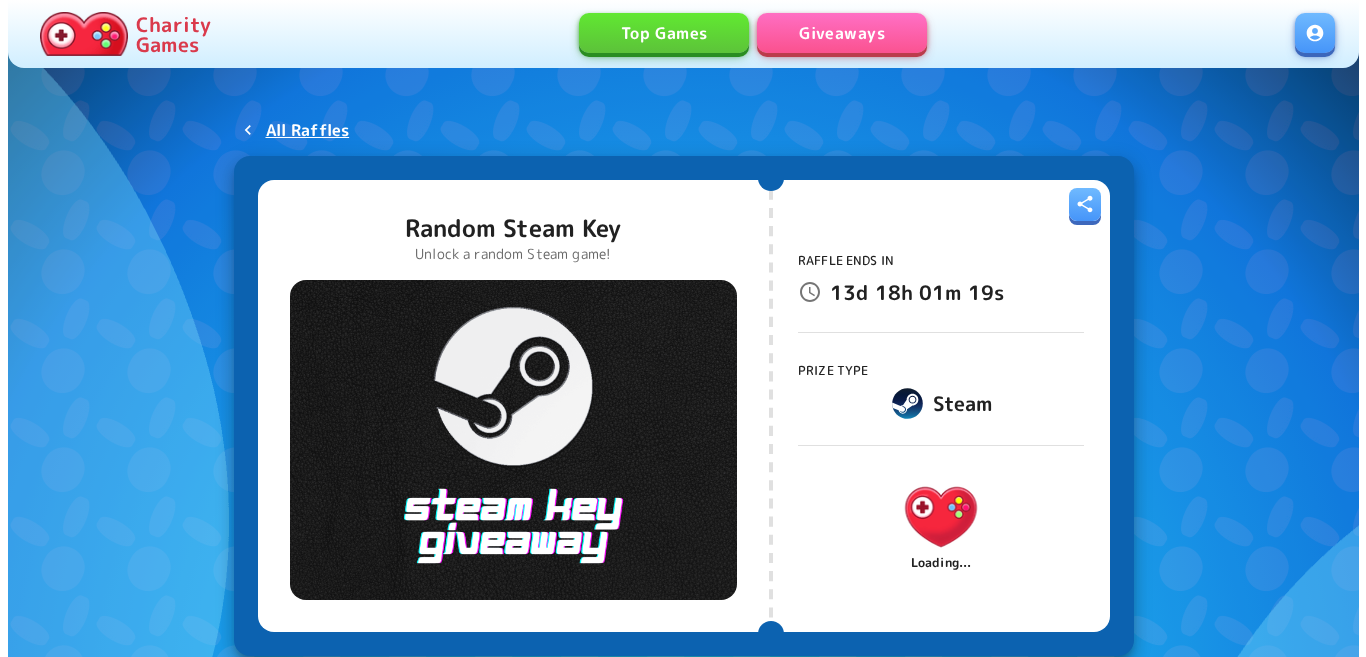 scroll, scrollTop: 0, scrollLeft: 0, axis: both 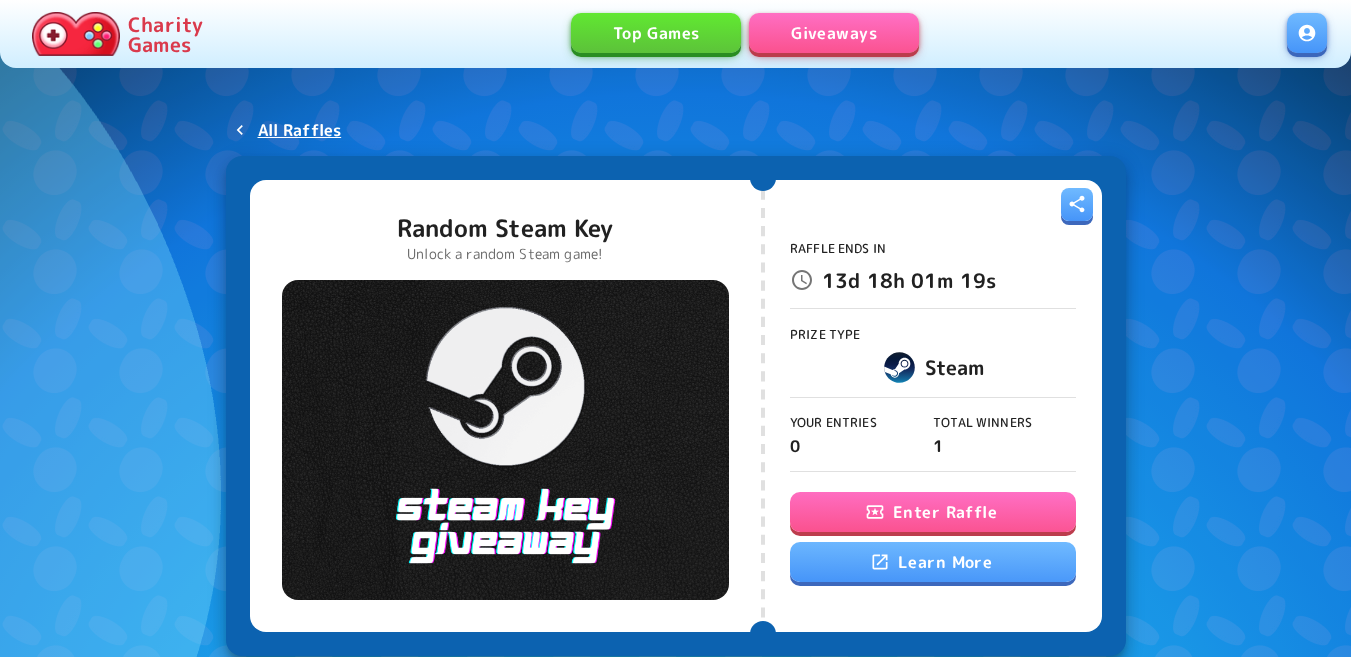 click on "Enter Raffle" at bounding box center (933, 512) 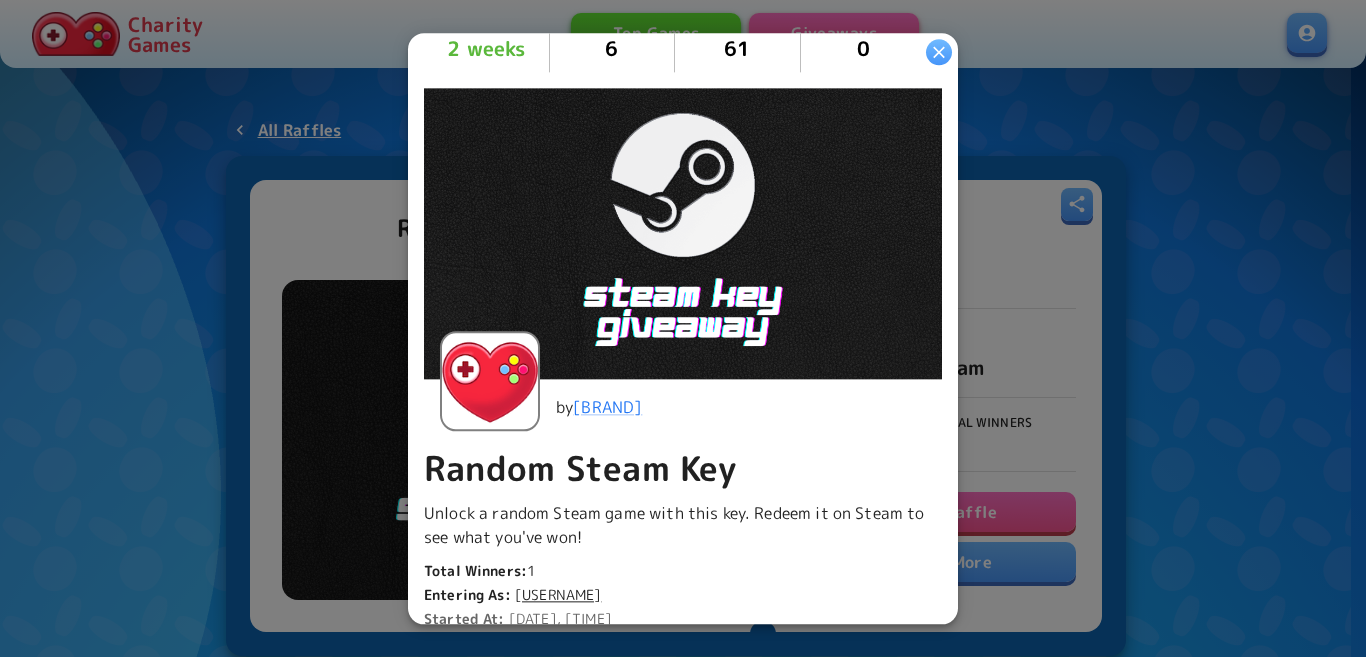 scroll, scrollTop: 300, scrollLeft: 0, axis: vertical 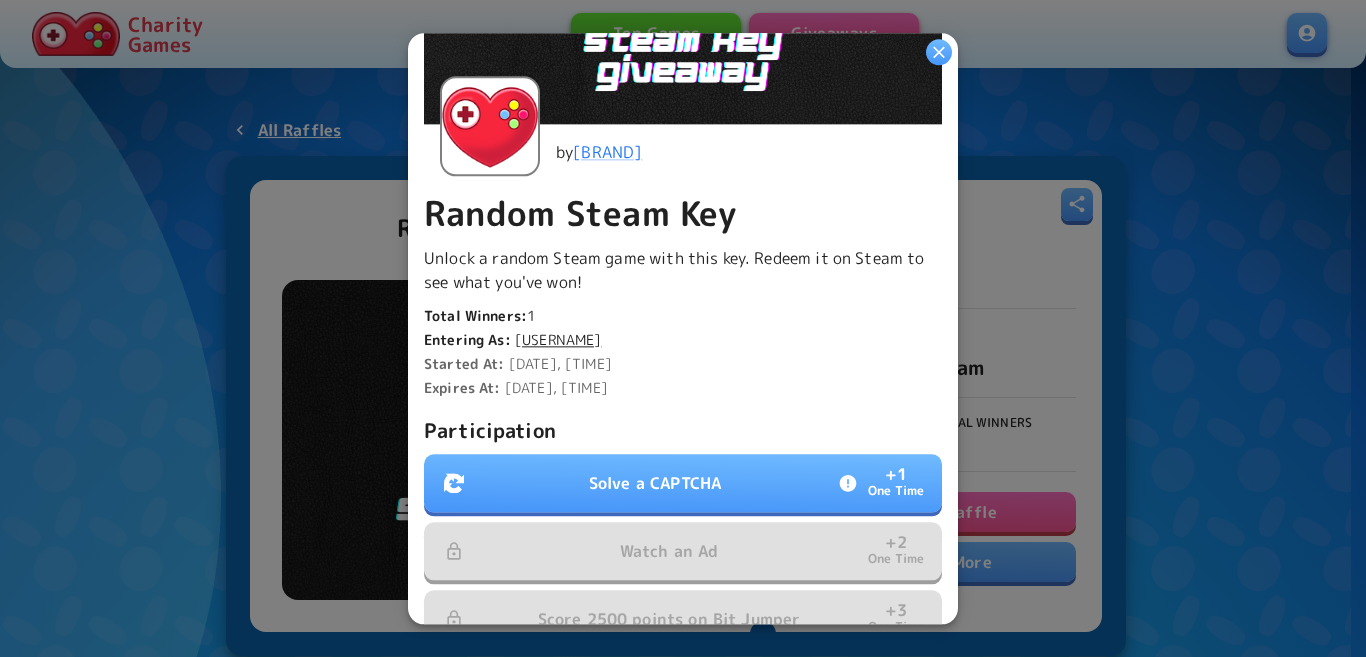 click on "Solve a CAPTCHA + 1 One Time" at bounding box center (683, 483) 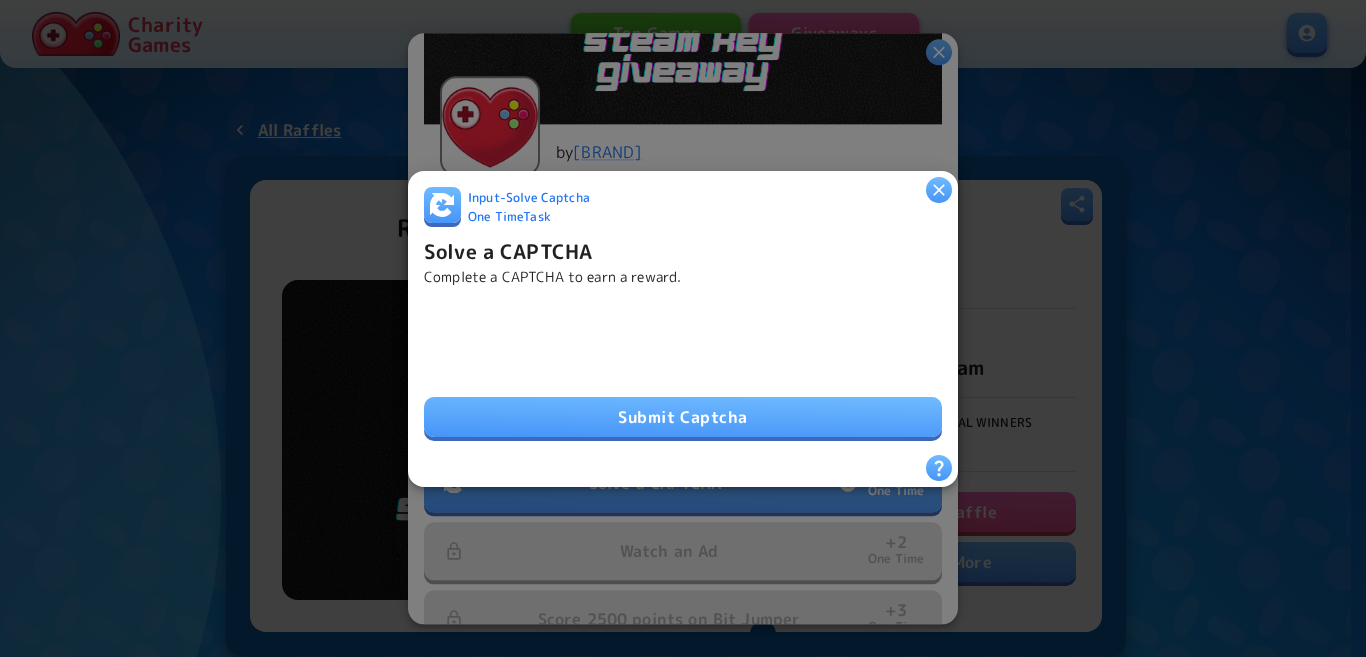 click on "Submit Captcha" at bounding box center [683, 417] 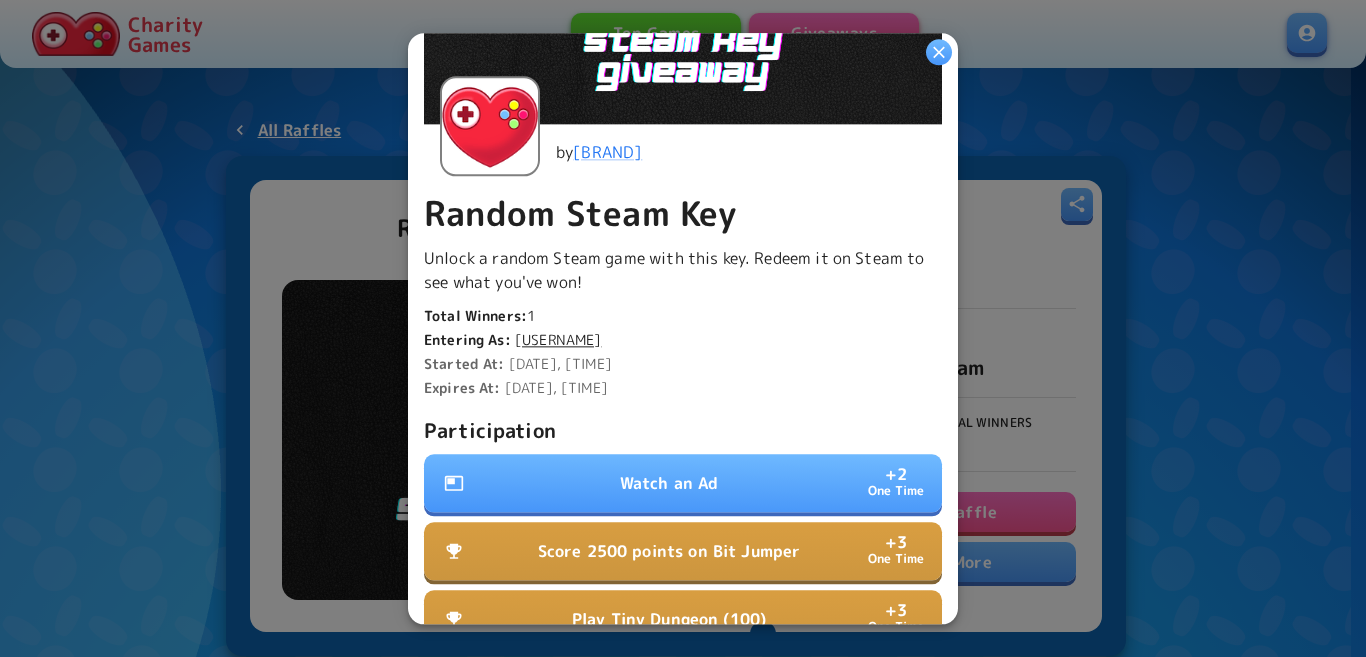 click on "Watch an Ad" at bounding box center (669, 483) 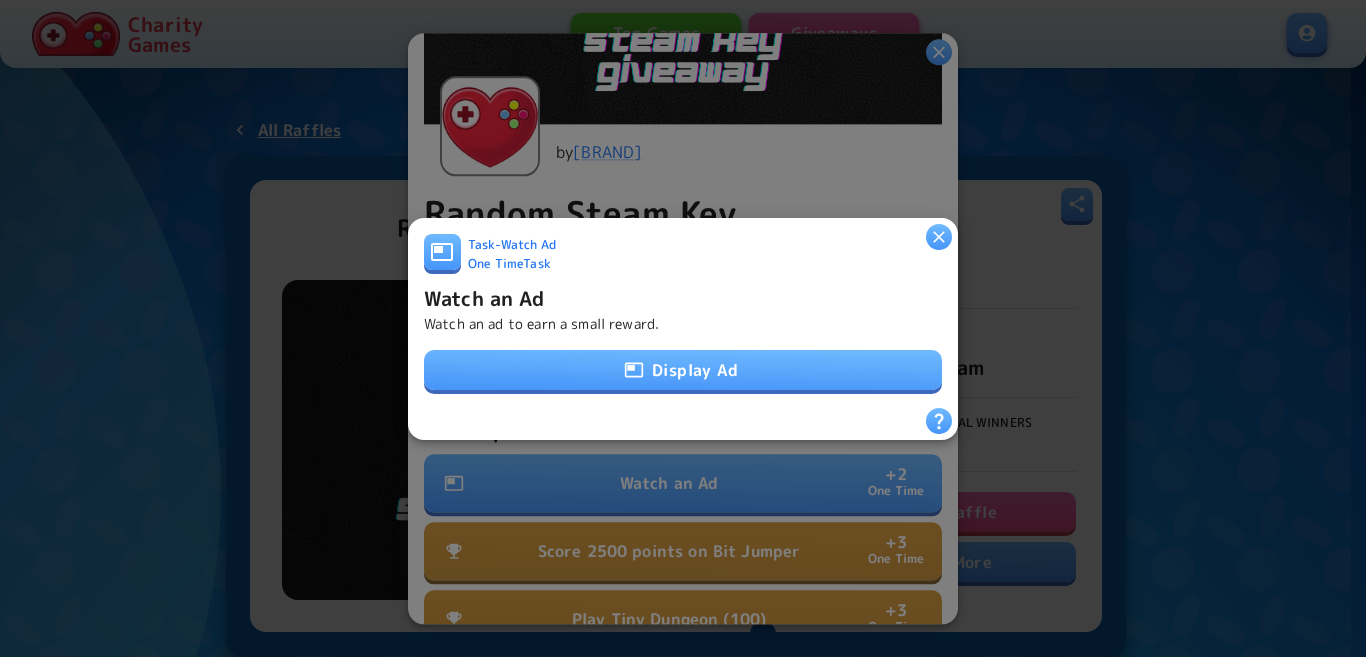 click on "Display Ad" at bounding box center [683, 370] 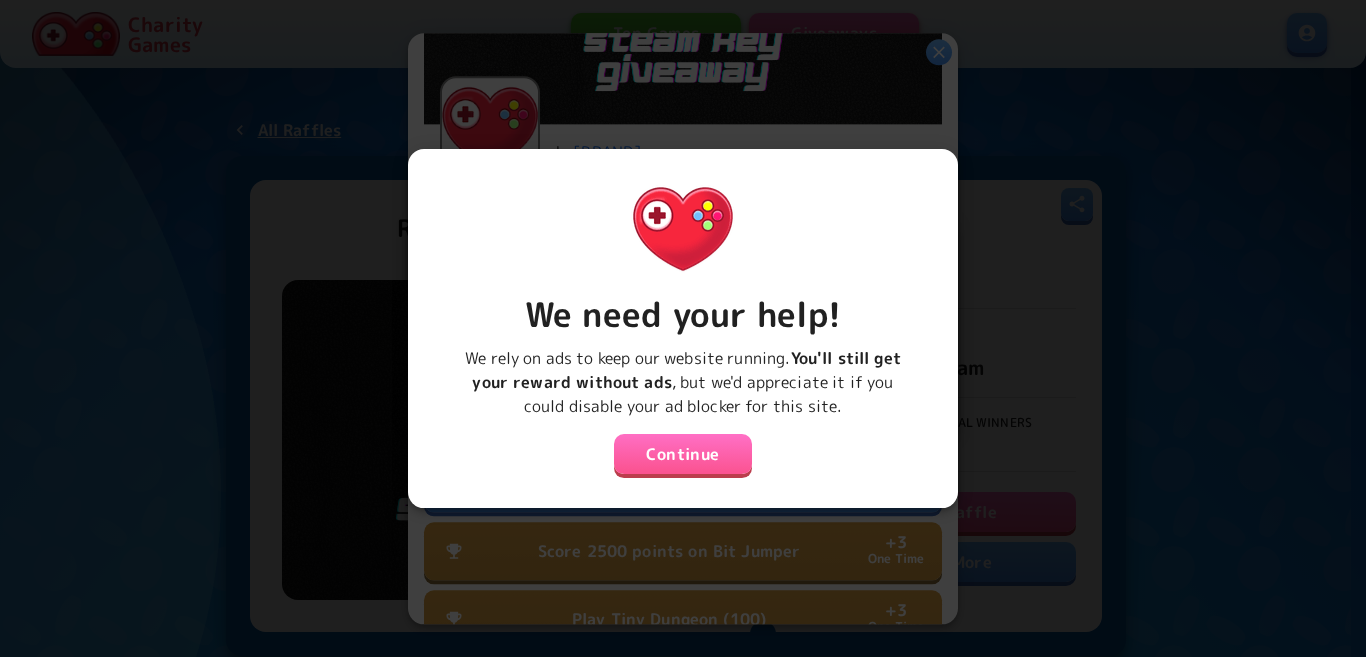 click on "Continue" at bounding box center [683, 454] 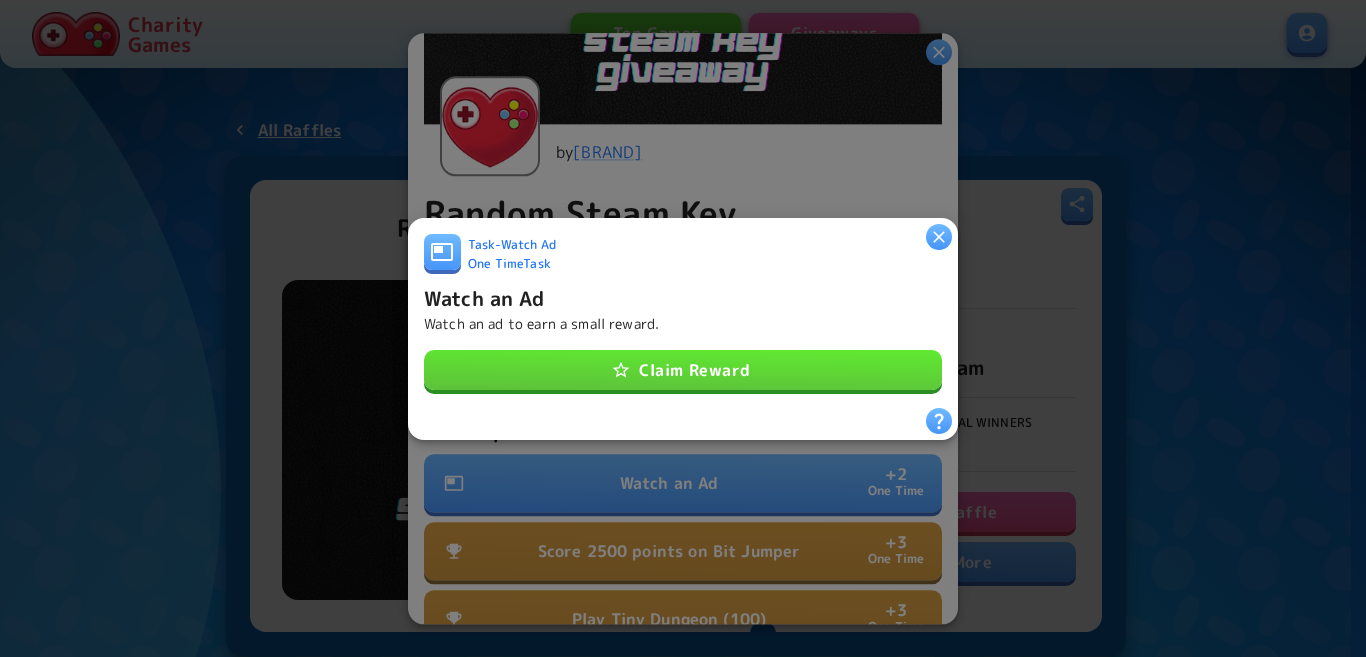 click on "Claim Reward" at bounding box center [683, 370] 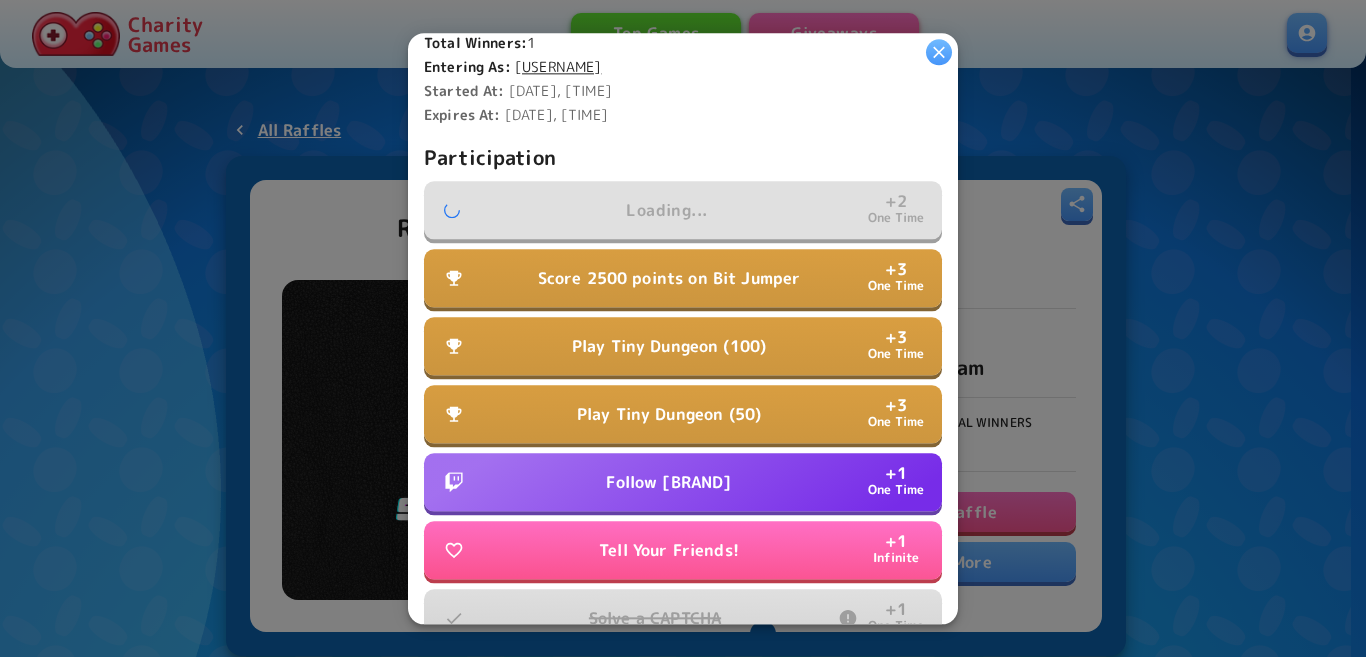 scroll, scrollTop: 600, scrollLeft: 0, axis: vertical 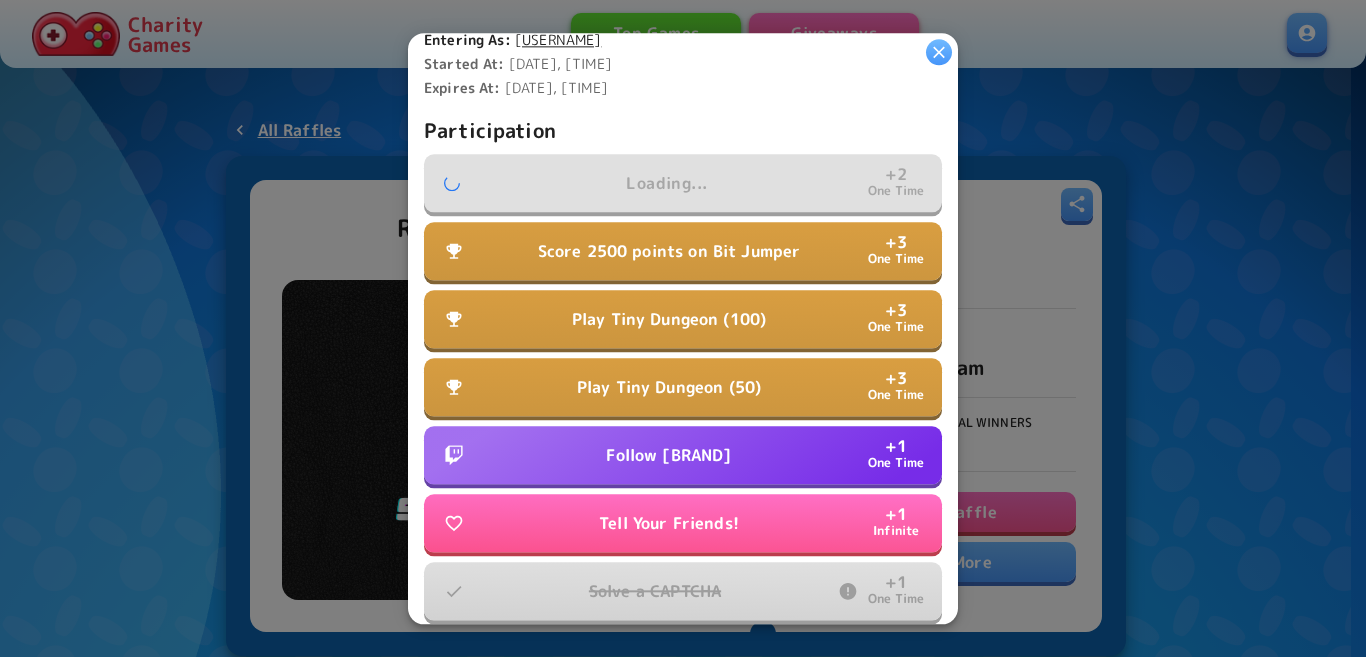 click on "Follow [BRAND]" at bounding box center [668, 455] 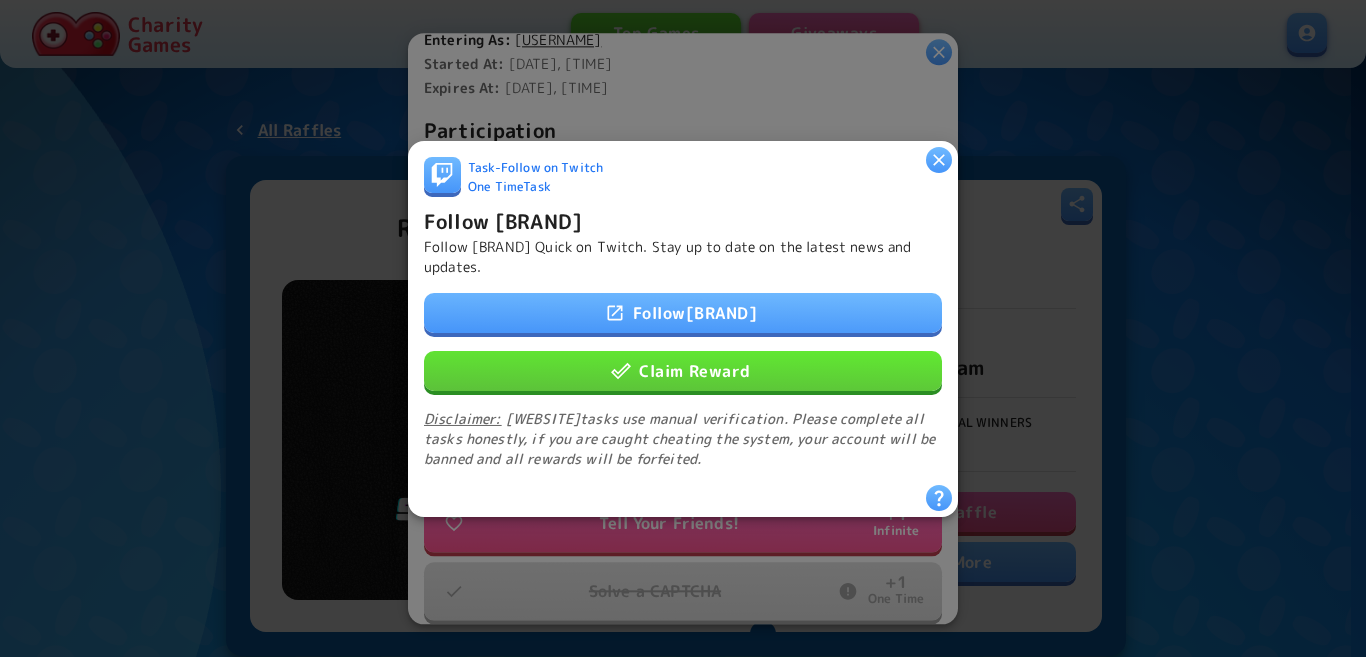 click on "Claim Reward" at bounding box center [683, 370] 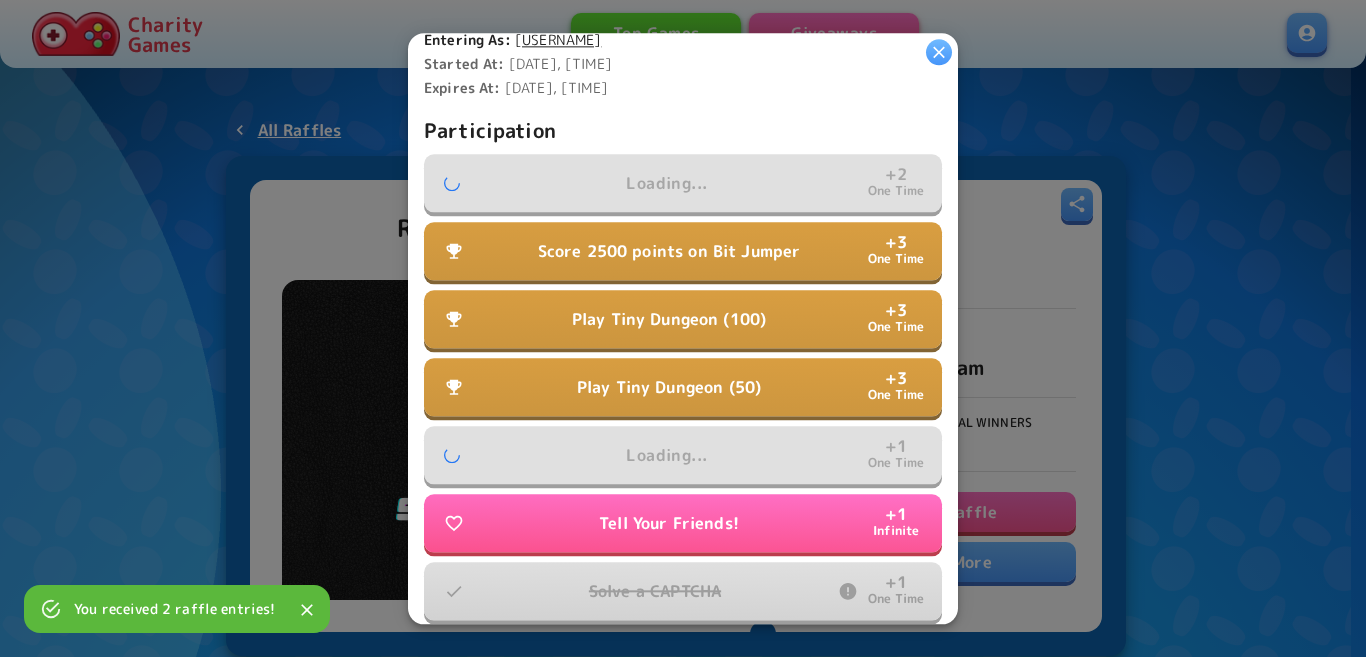 click on "Score 2500 points on Bit Jumper" at bounding box center [669, 251] 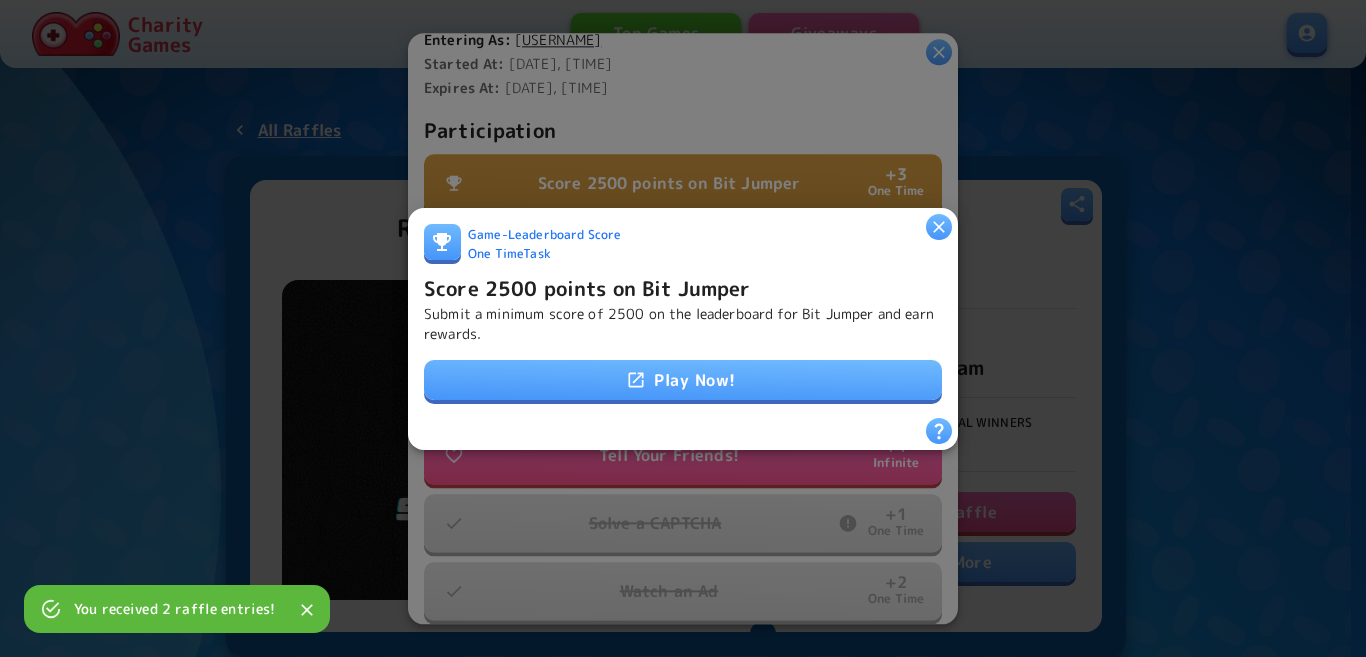 click on "Play Now!" at bounding box center [683, 380] 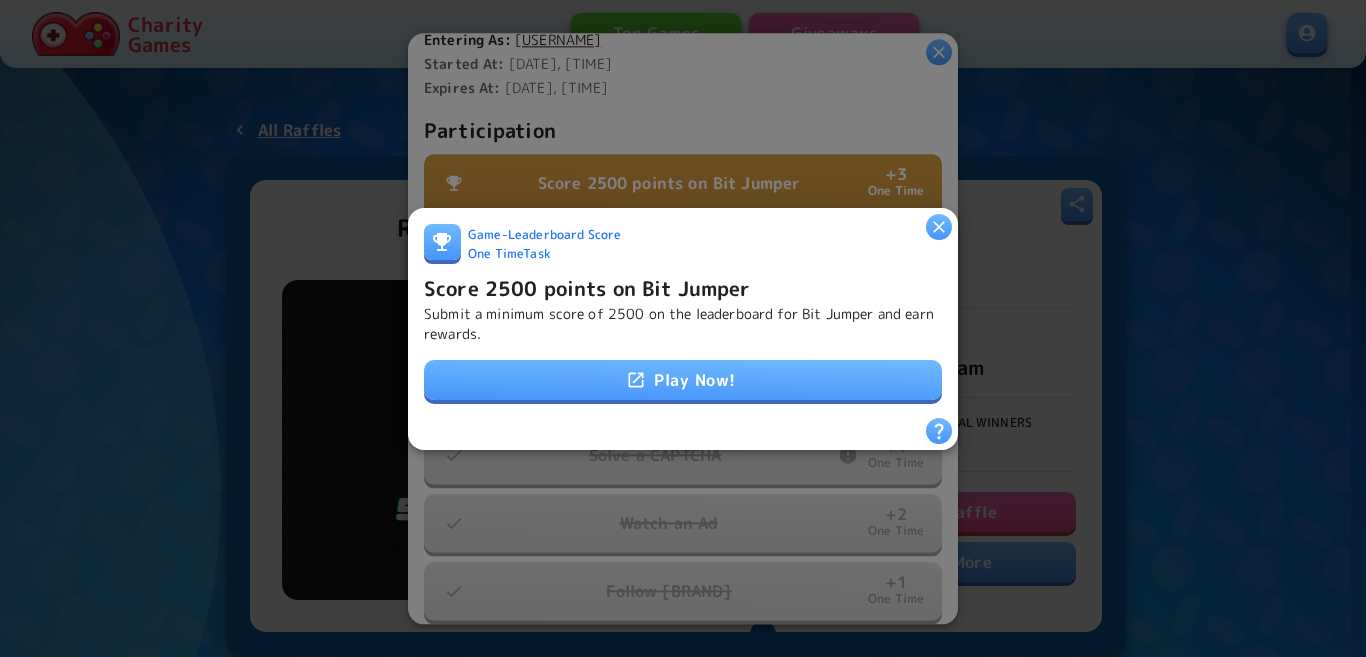 click on "Submit a minimum score of 2500 on the leaderboard for Bit Jumper and earn rewards." at bounding box center (683, 323) 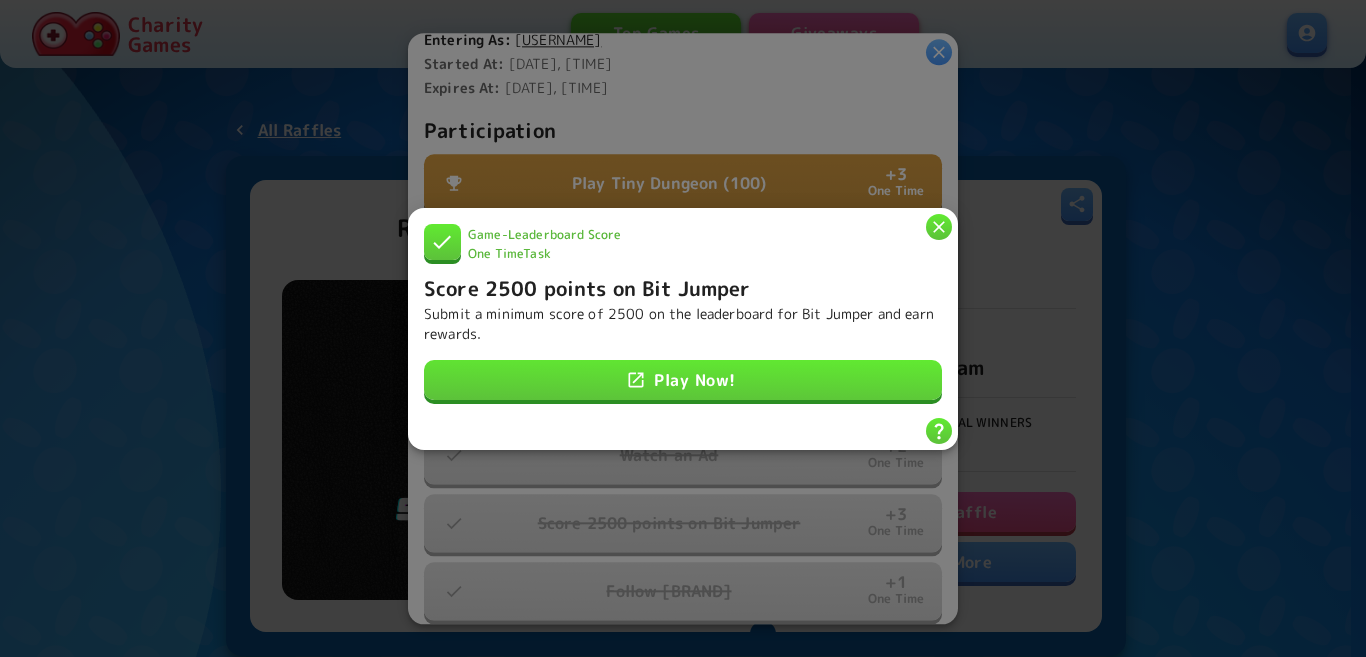 click on "Score 2500 points on Bit Jumper" at bounding box center (587, 287) 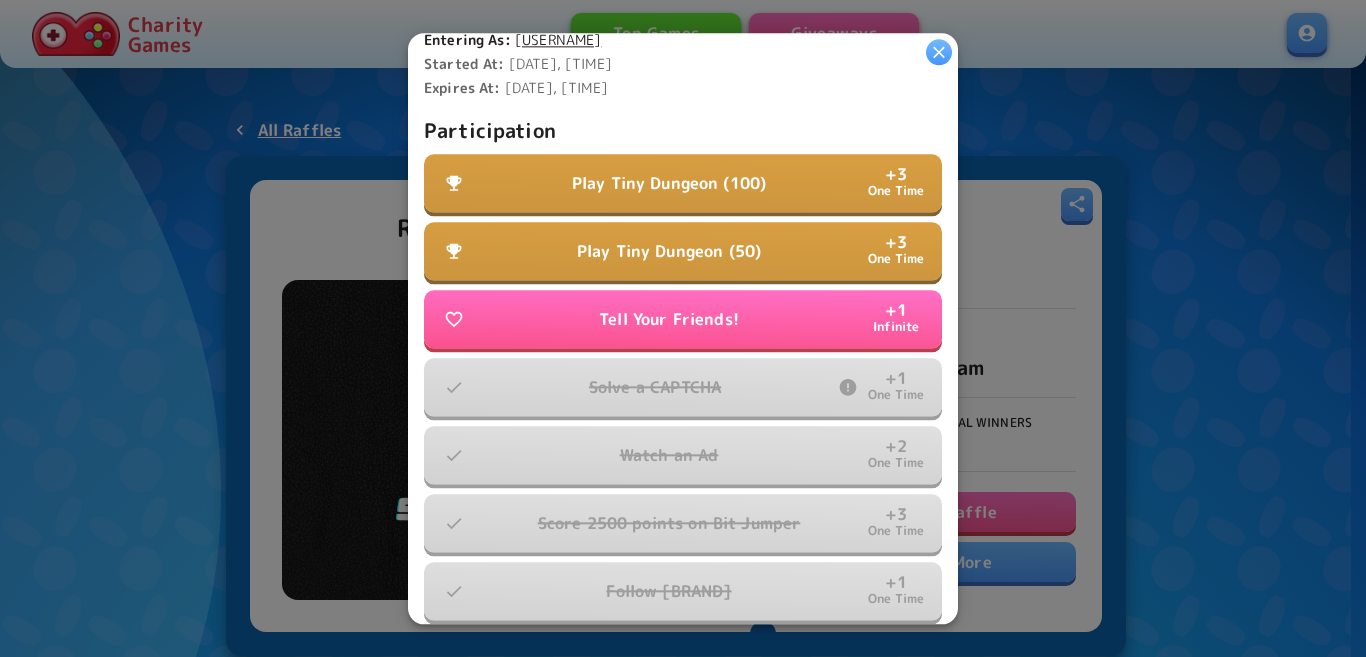 click on "Play Tiny Dungeon (100)" at bounding box center (669, 183) 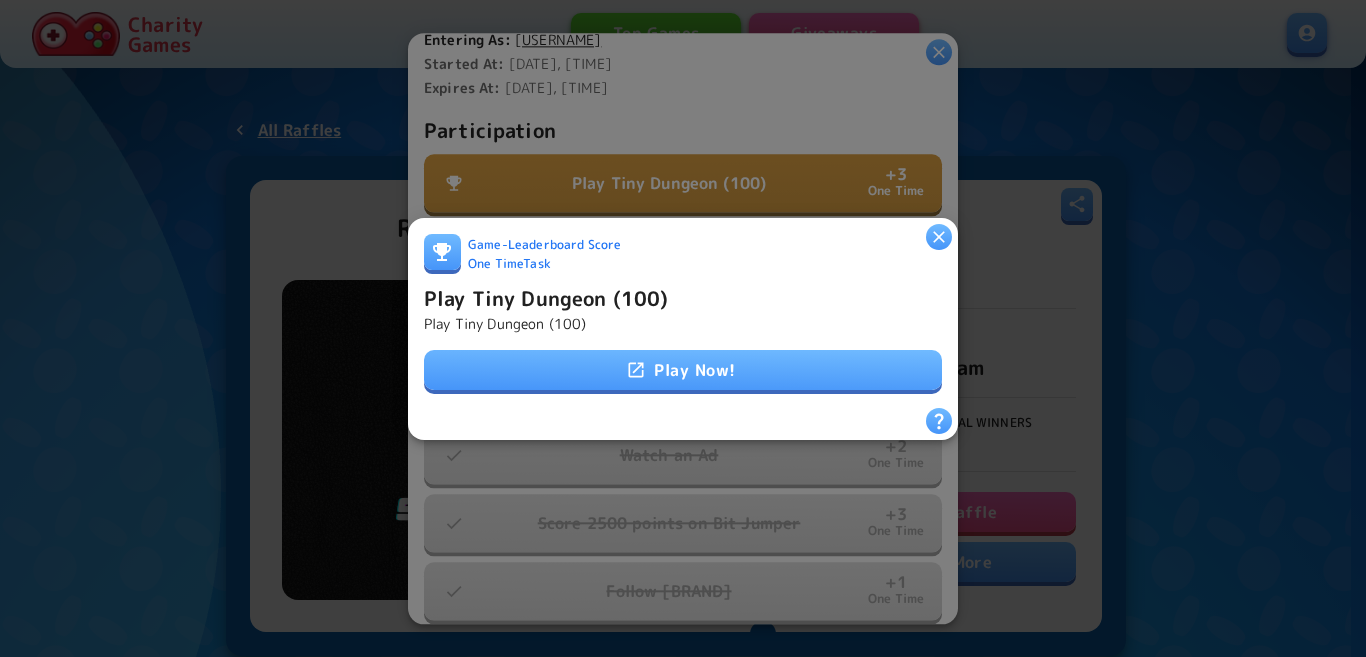 click on "Play Now!" at bounding box center (683, 370) 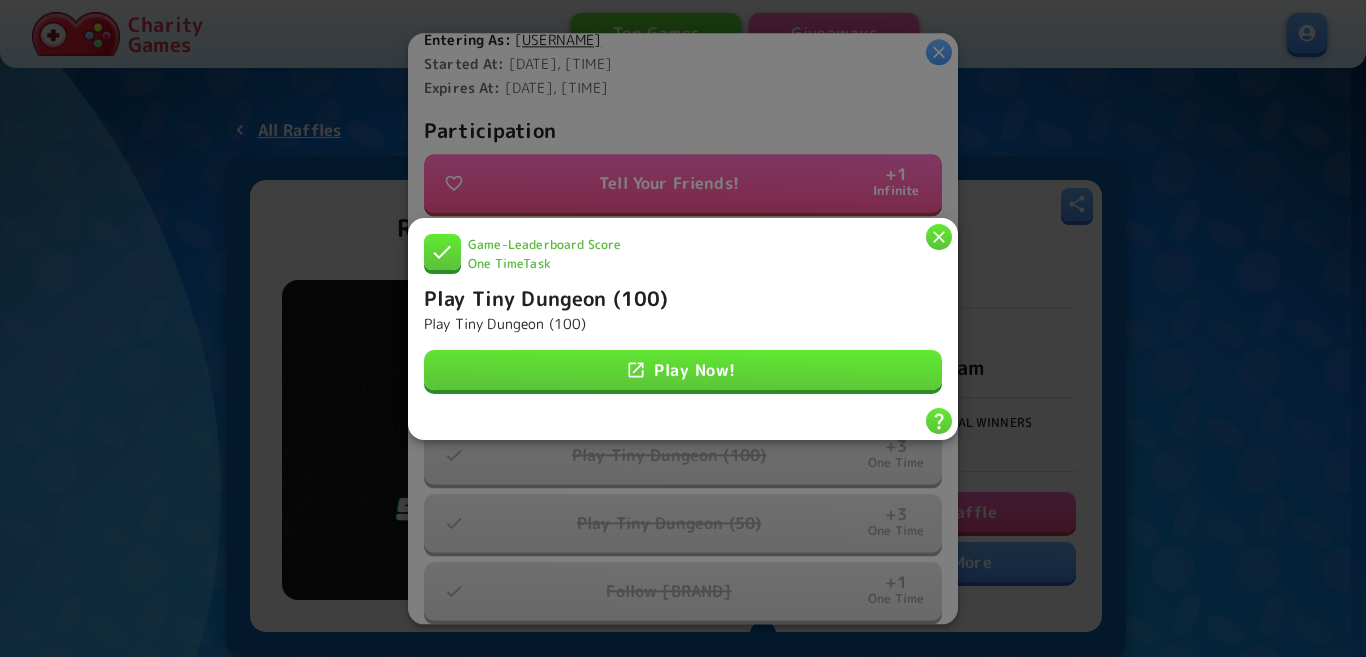 click on "Play Tiny Dungeon (100)" at bounding box center (546, 297) 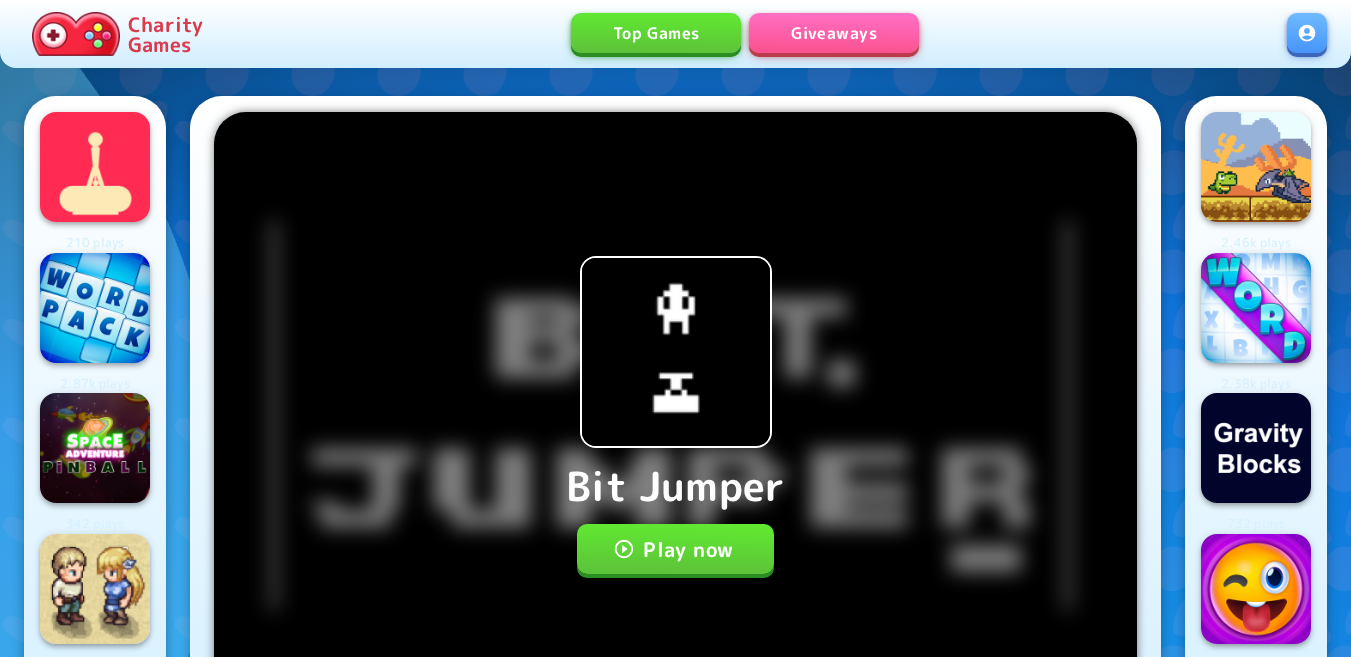 scroll, scrollTop: 0, scrollLeft: 0, axis: both 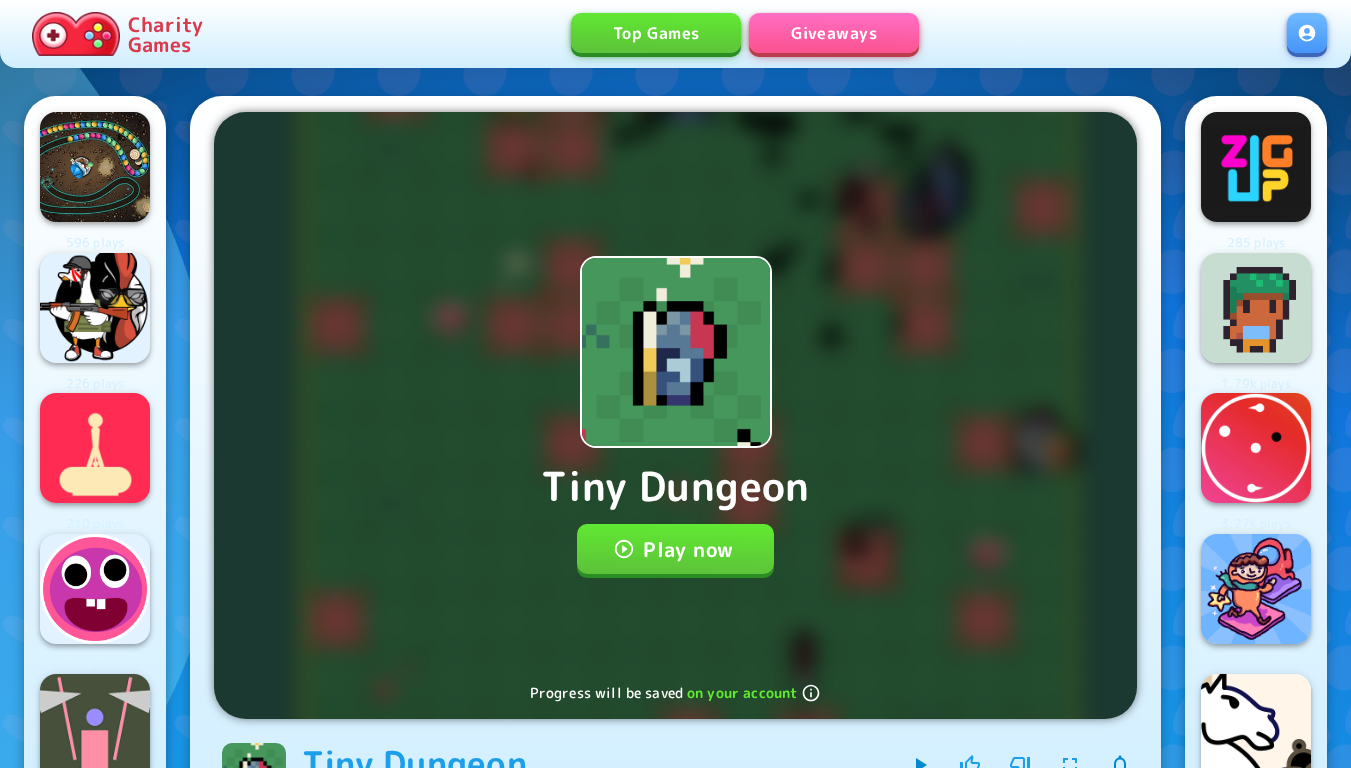 click on "Tiny Dungeon Play now Progress will be saved   on your account" at bounding box center [675, 415] 